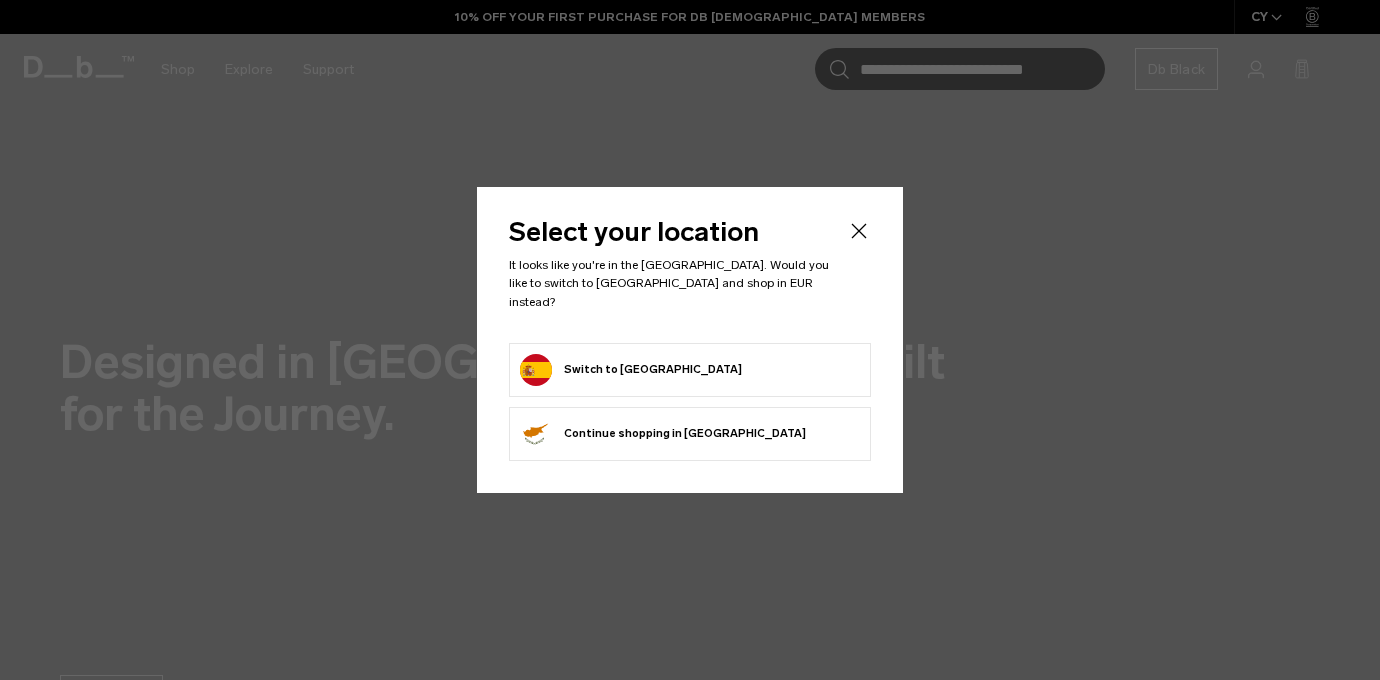 scroll, scrollTop: 0, scrollLeft: 0, axis: both 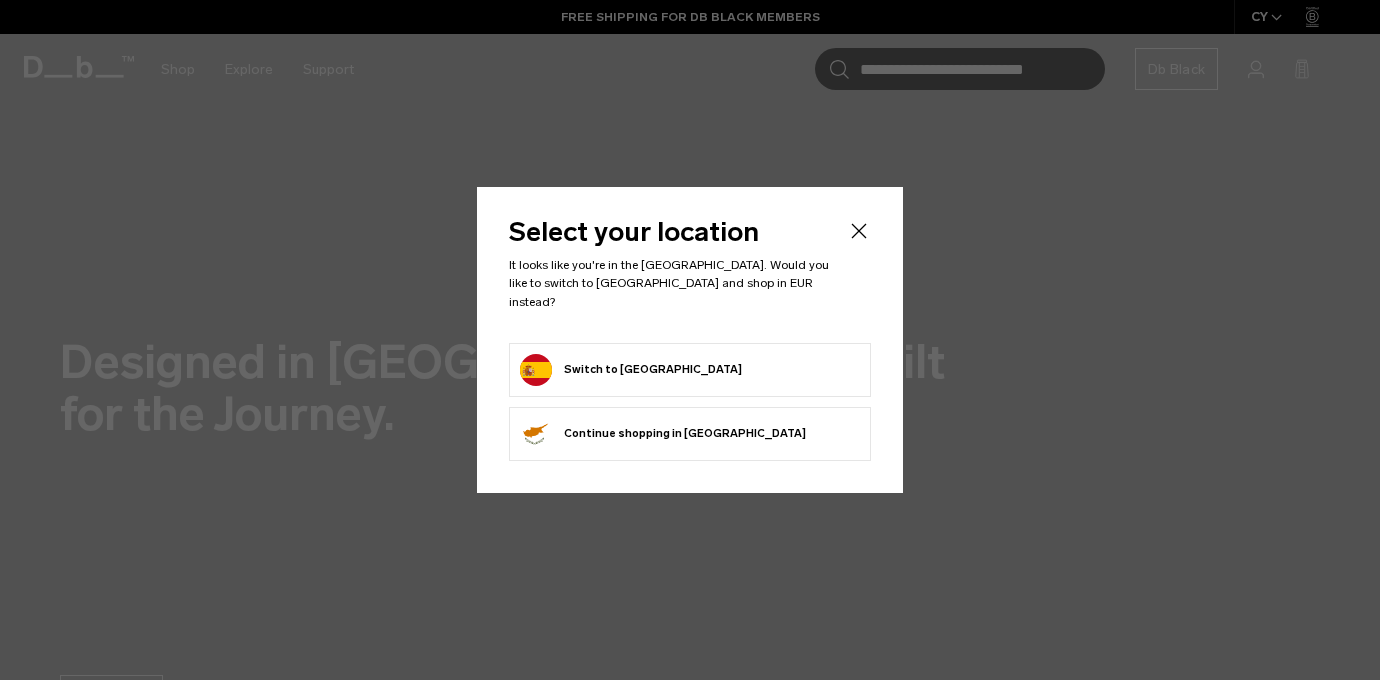 click on "Switch to [GEOGRAPHIC_DATA]" at bounding box center (631, 370) 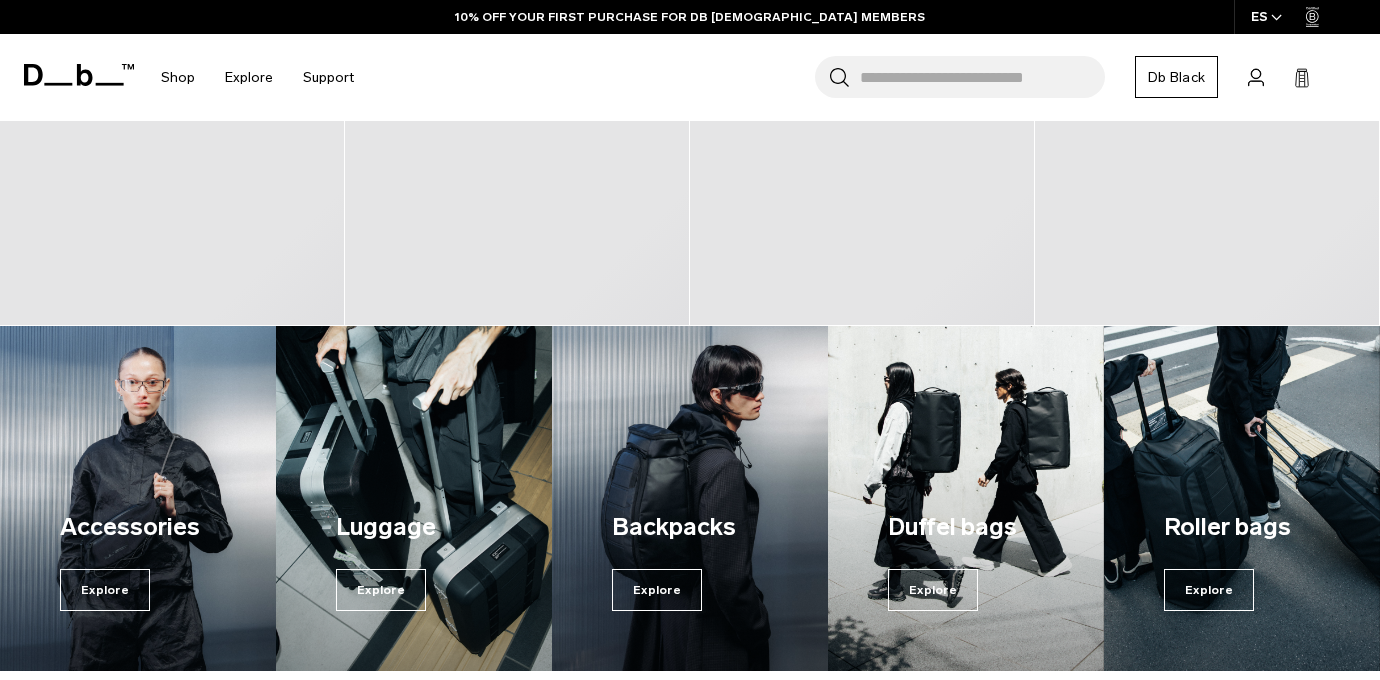 scroll, scrollTop: 1103, scrollLeft: 0, axis: vertical 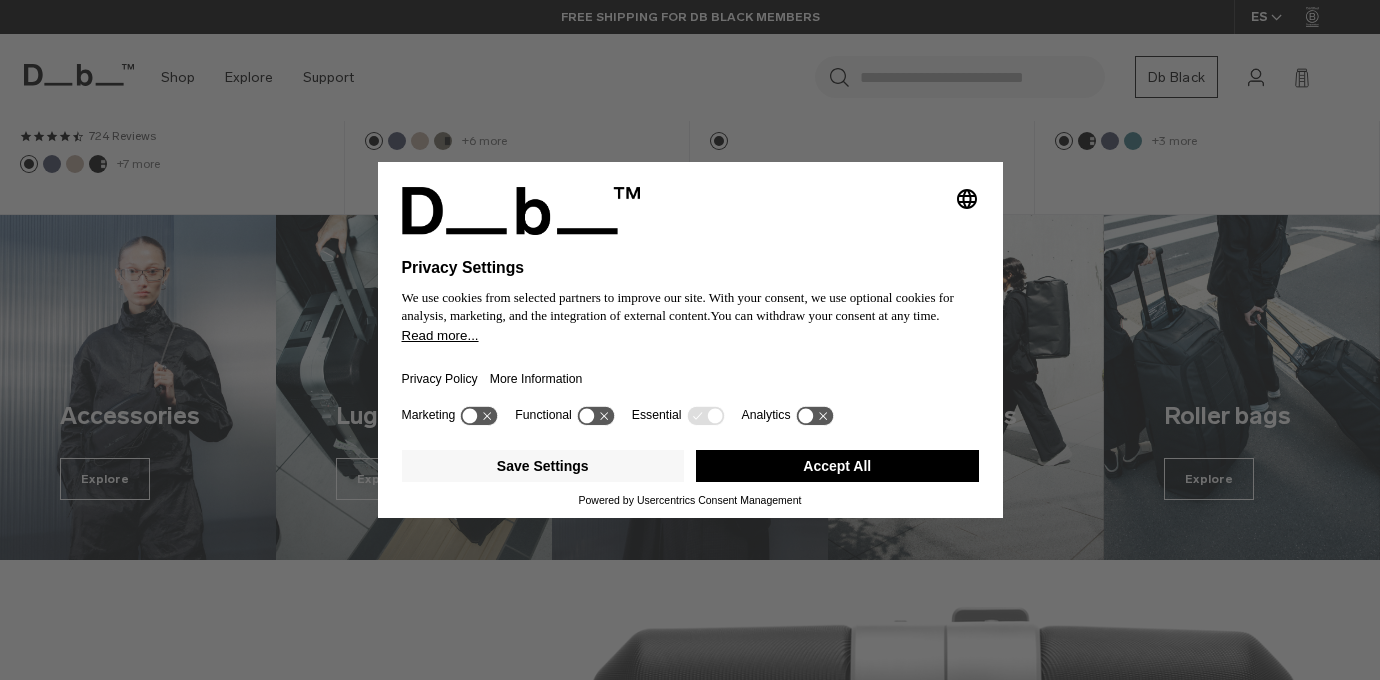click on "Selecting an option will immediately change the language Privacy Settings We use cookies from selected partners to improve our site. With your consent, we use optional cookies for analysis, marketing, and the integration of external content.  You can withdraw your consent at any time. Read more... Privacy Policy More Information Marketing Functional Essential Analytics Save Settings Accept All Powered by   Usercentrics Consent Management" at bounding box center (690, 340) 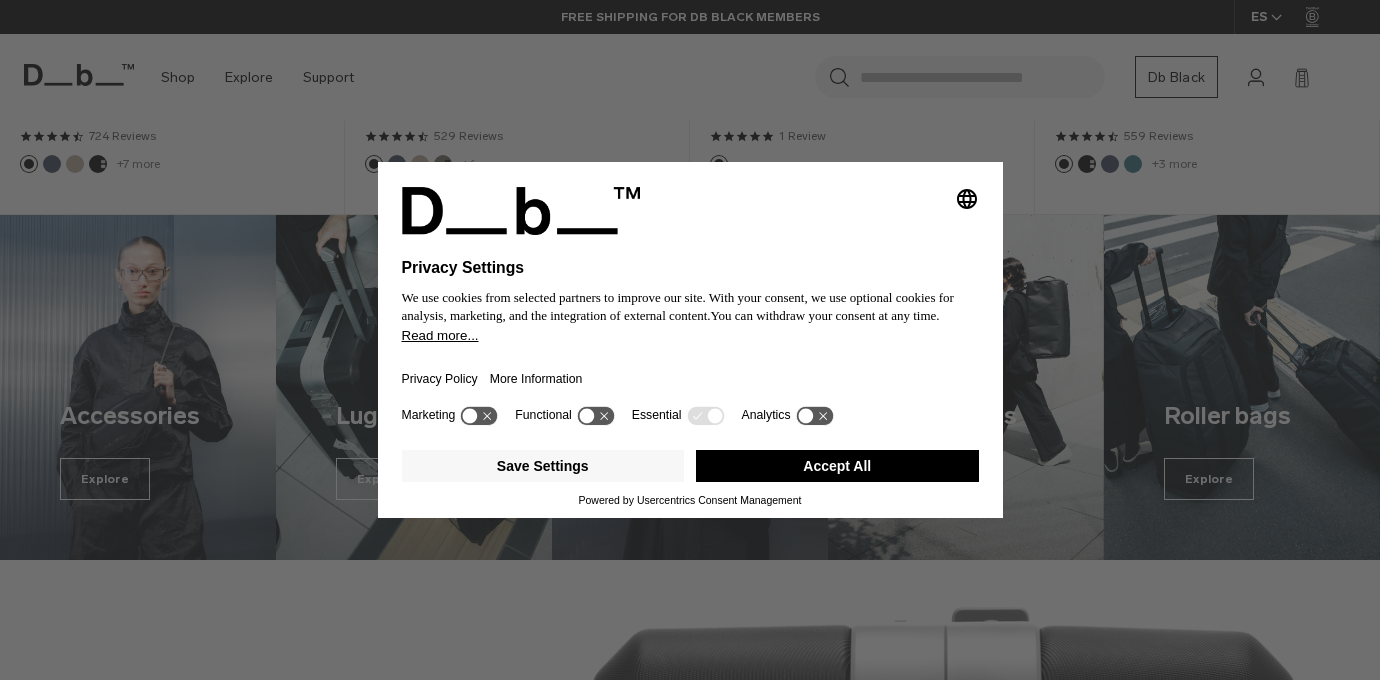 scroll, scrollTop: 0, scrollLeft: 0, axis: both 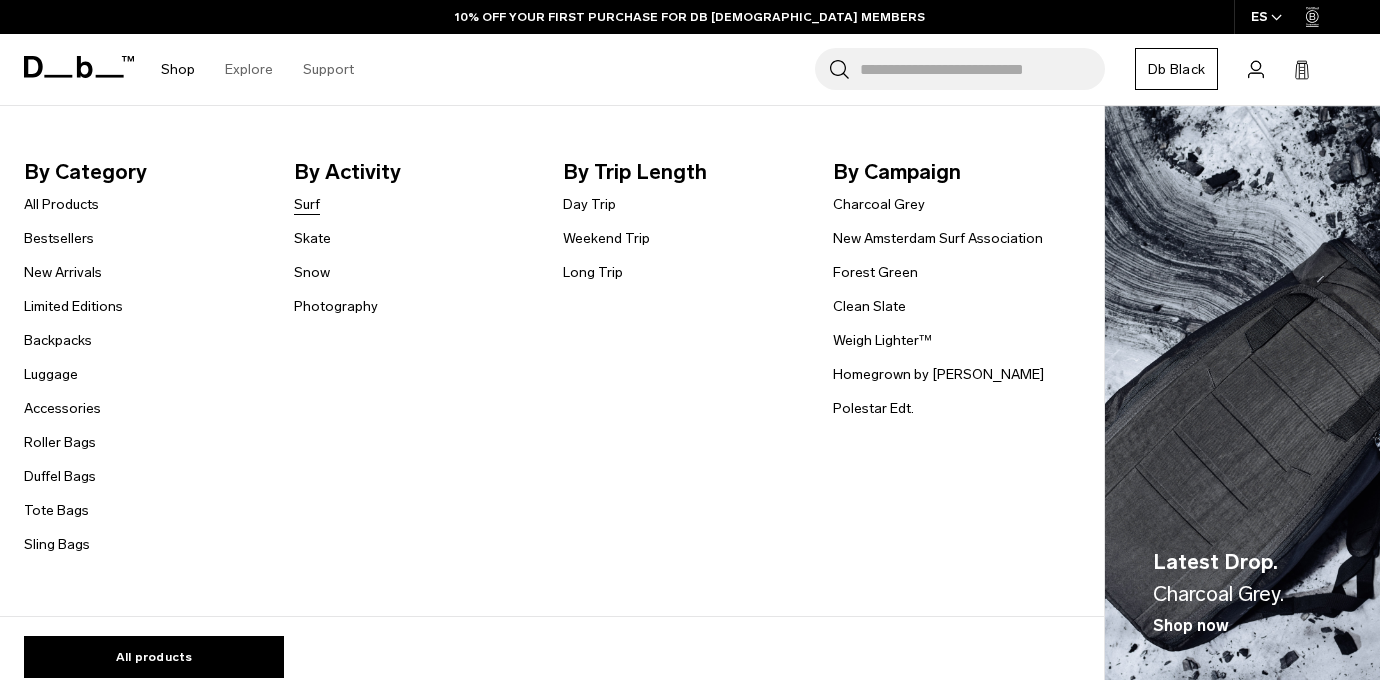 click on "Surf" at bounding box center (307, 204) 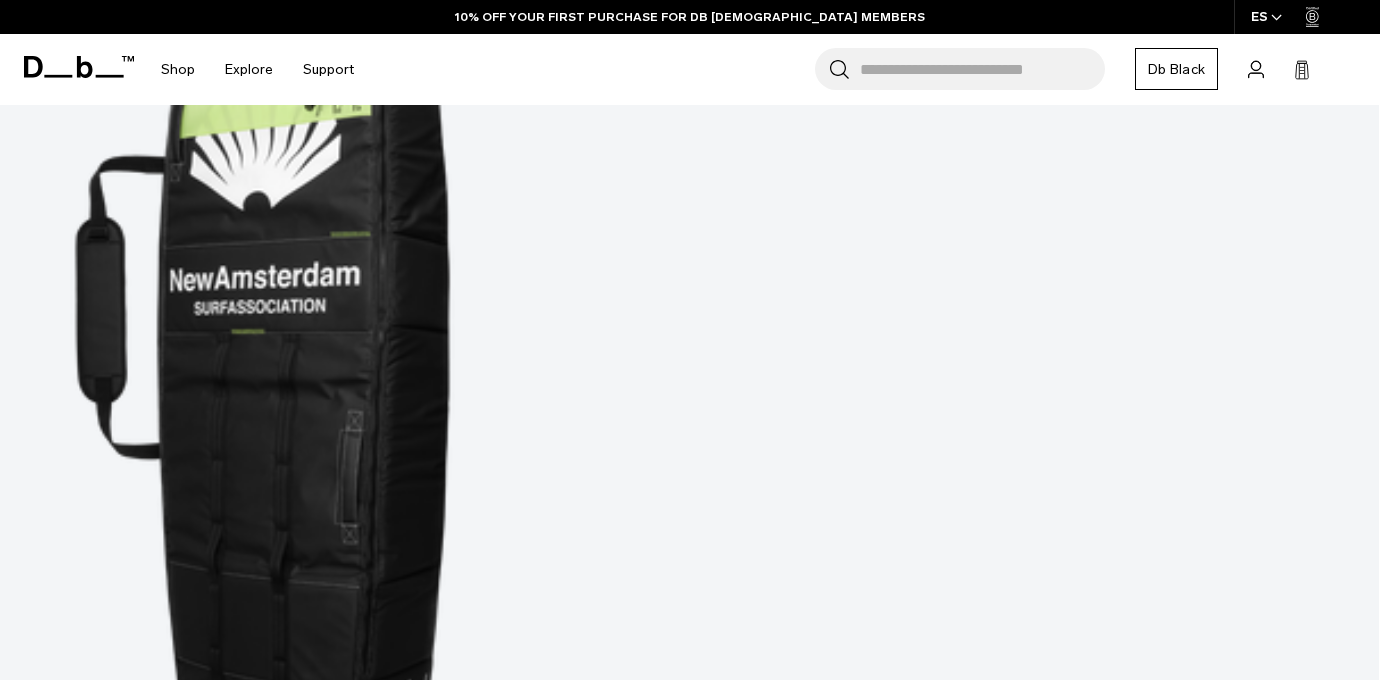 scroll, scrollTop: 1374, scrollLeft: 0, axis: vertical 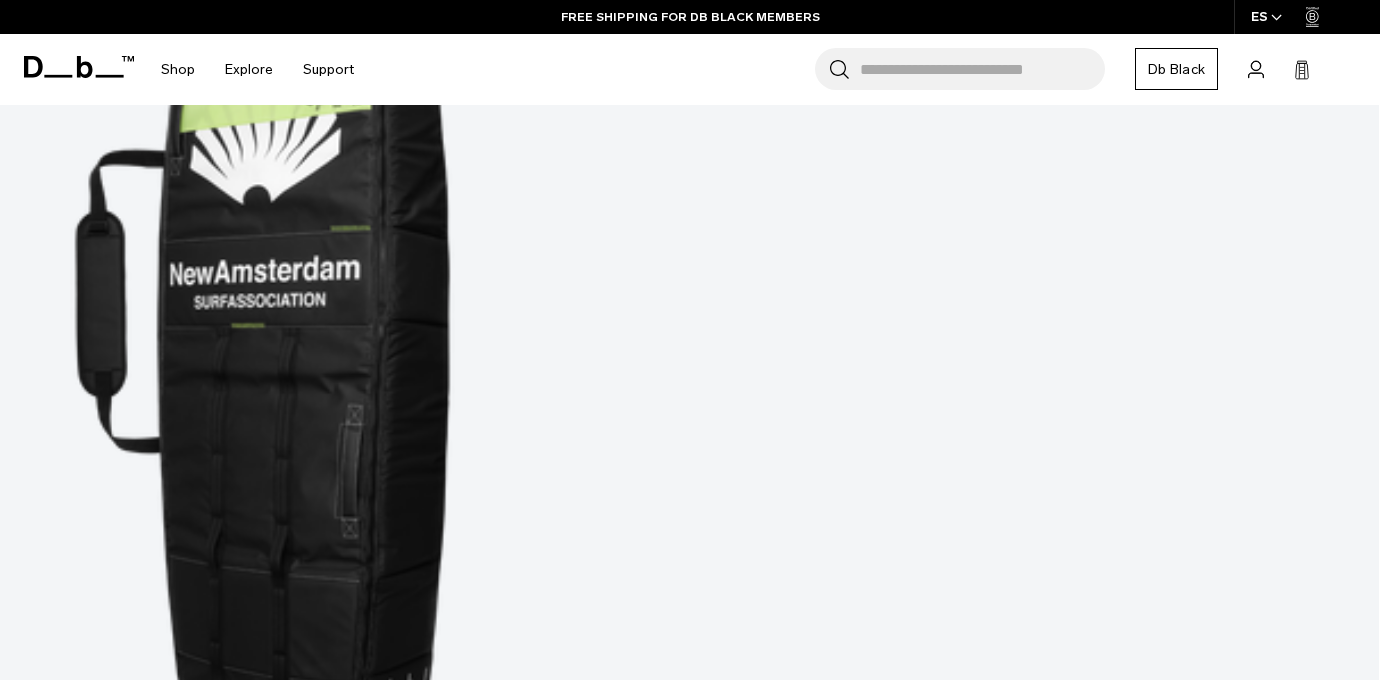 click at bounding box center (689, 7043) 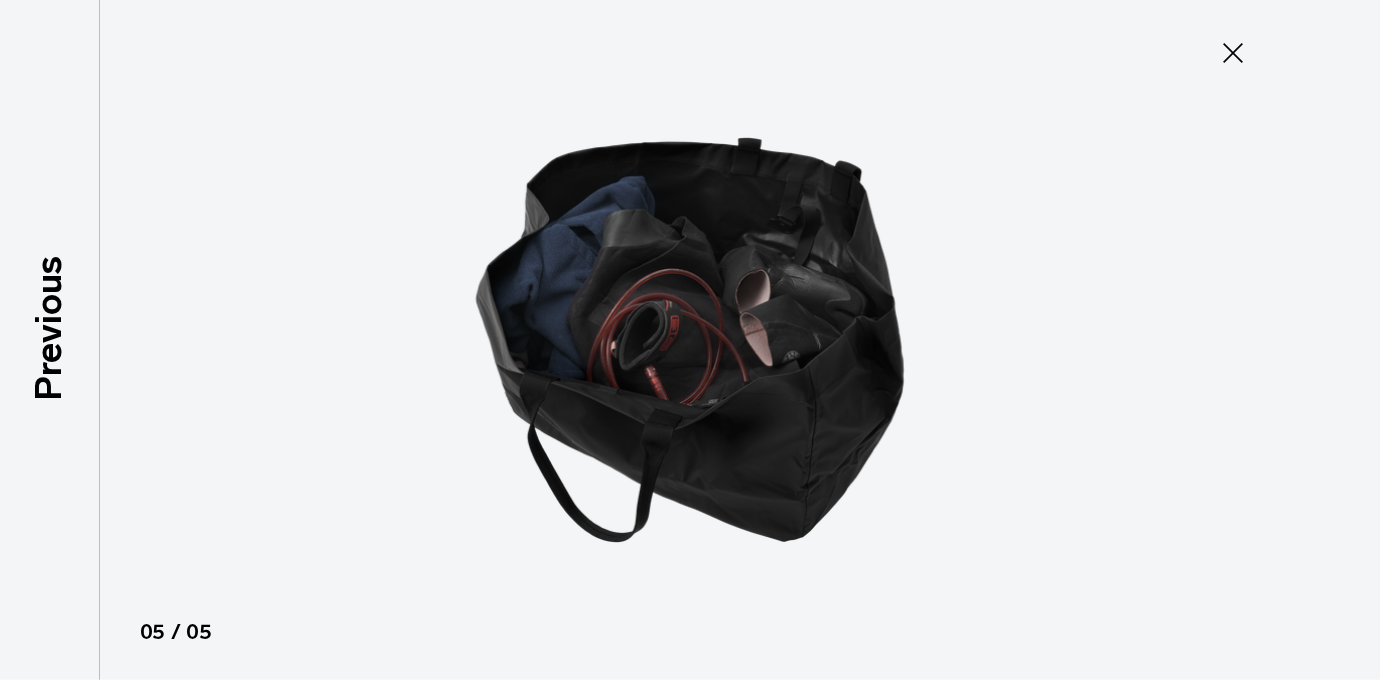 click 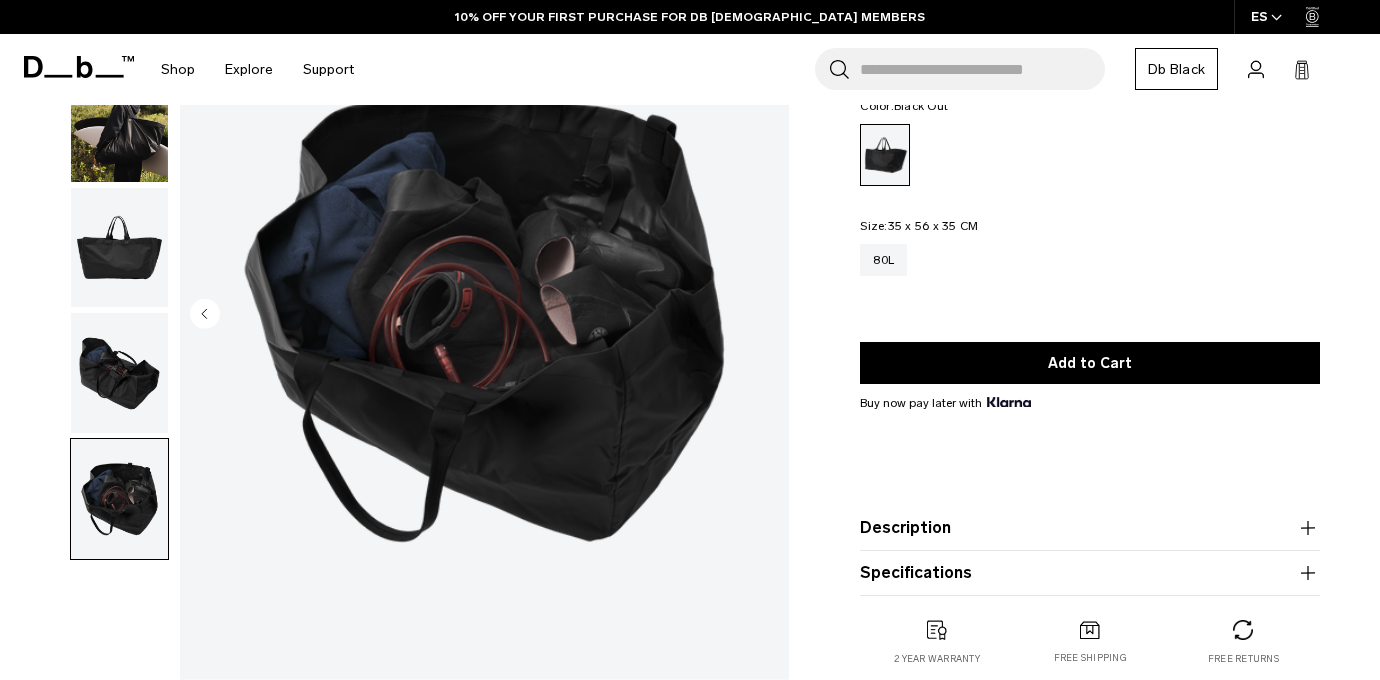 scroll, scrollTop: 200, scrollLeft: 0, axis: vertical 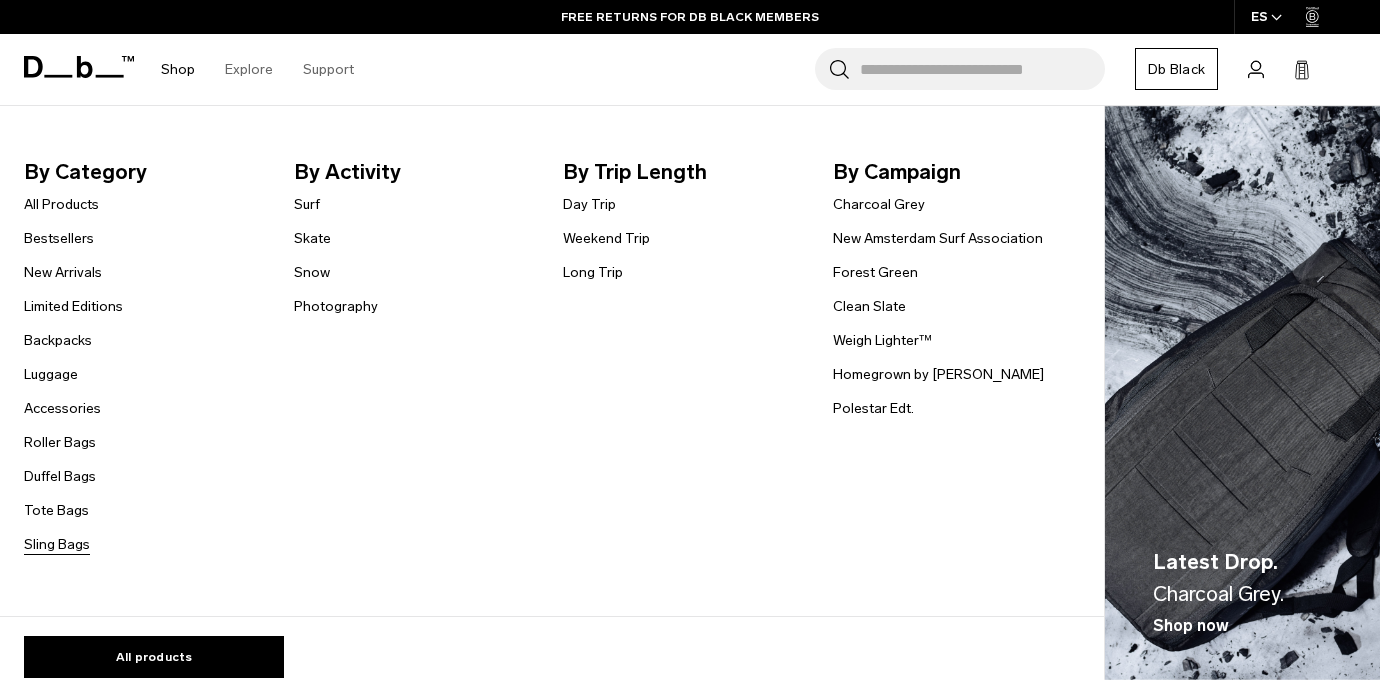 click on "Sling Bags" at bounding box center [57, 544] 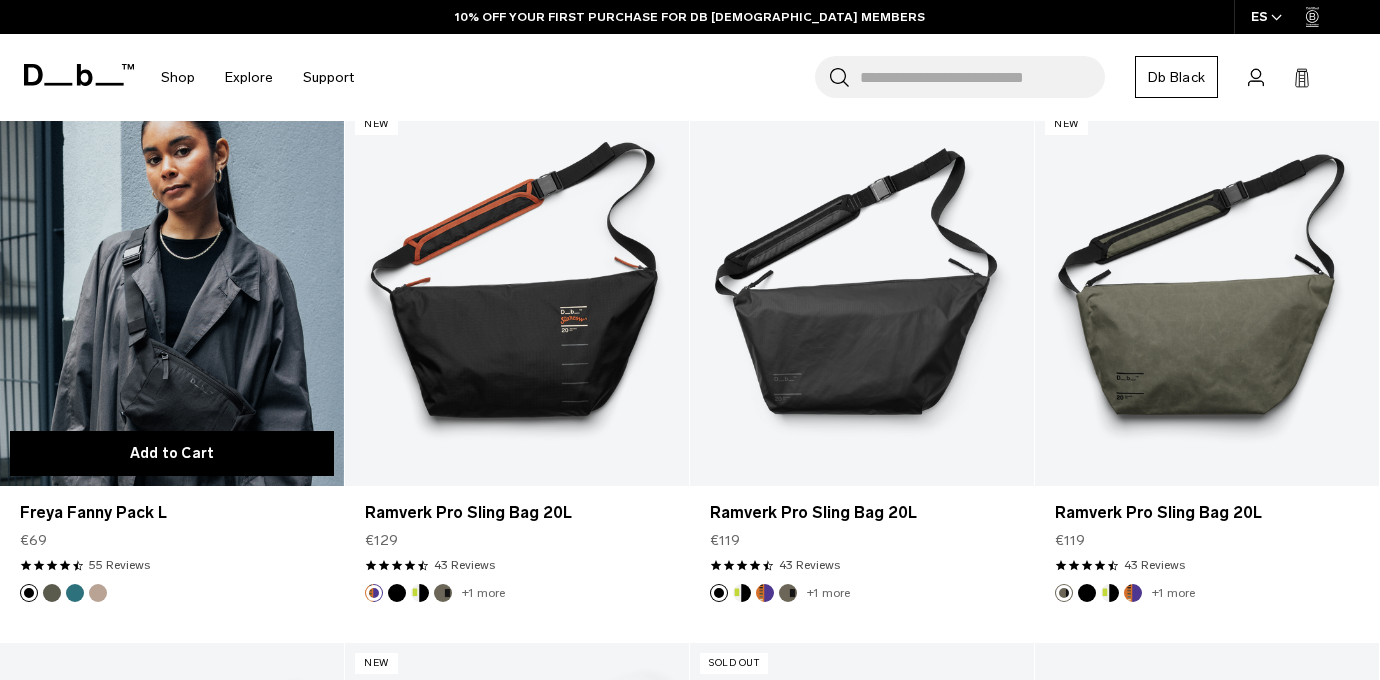 scroll, scrollTop: 382, scrollLeft: 0, axis: vertical 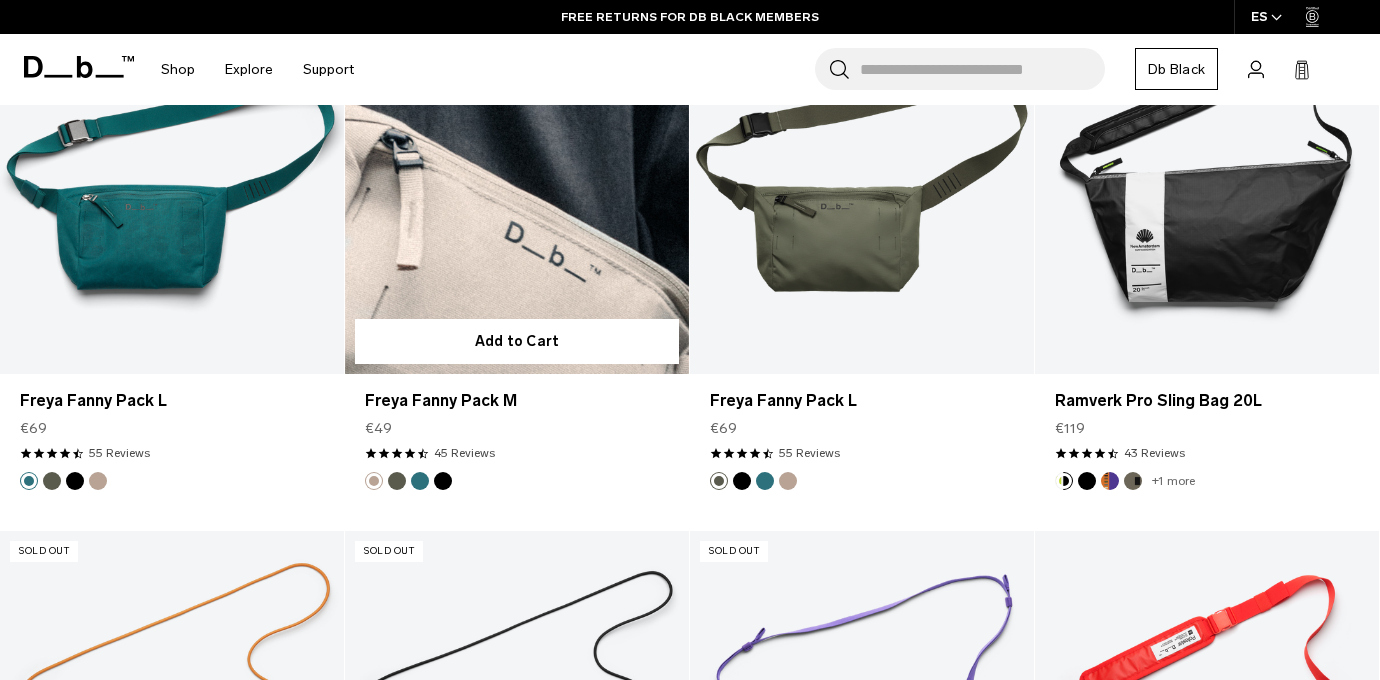 click at bounding box center [517, 183] 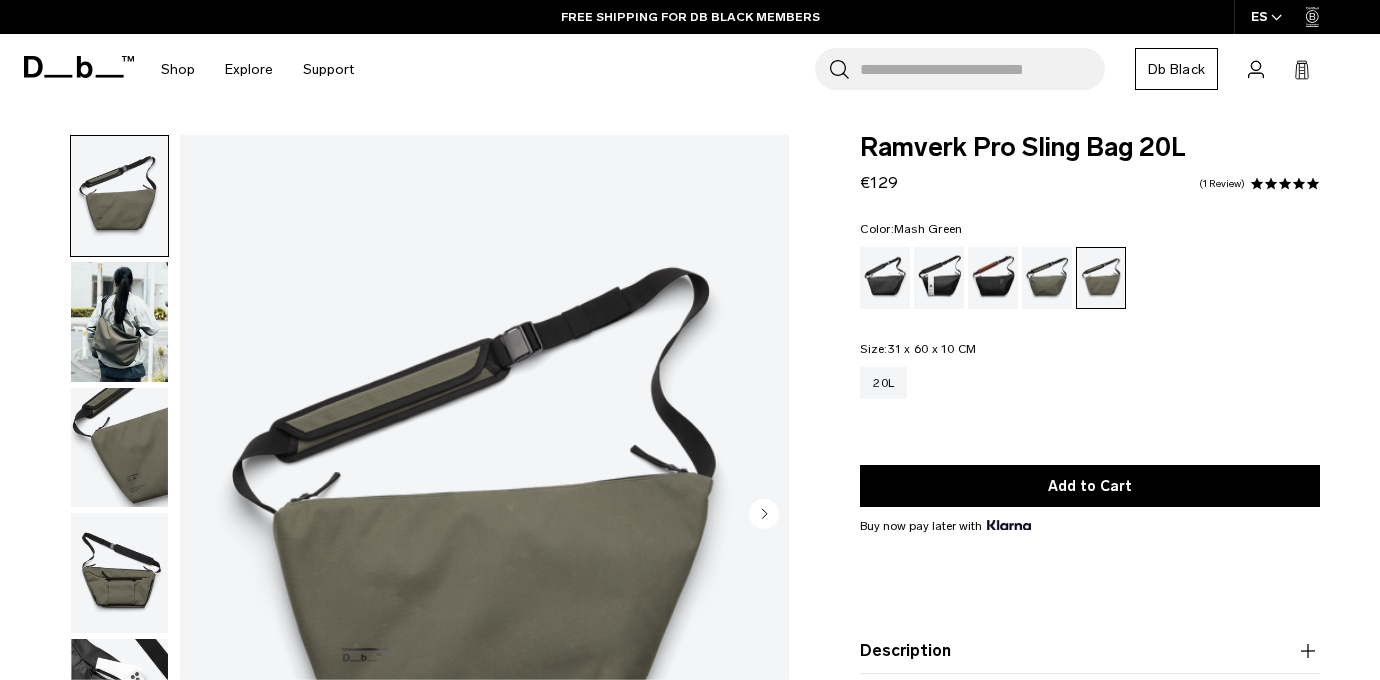 scroll, scrollTop: 0, scrollLeft: 0, axis: both 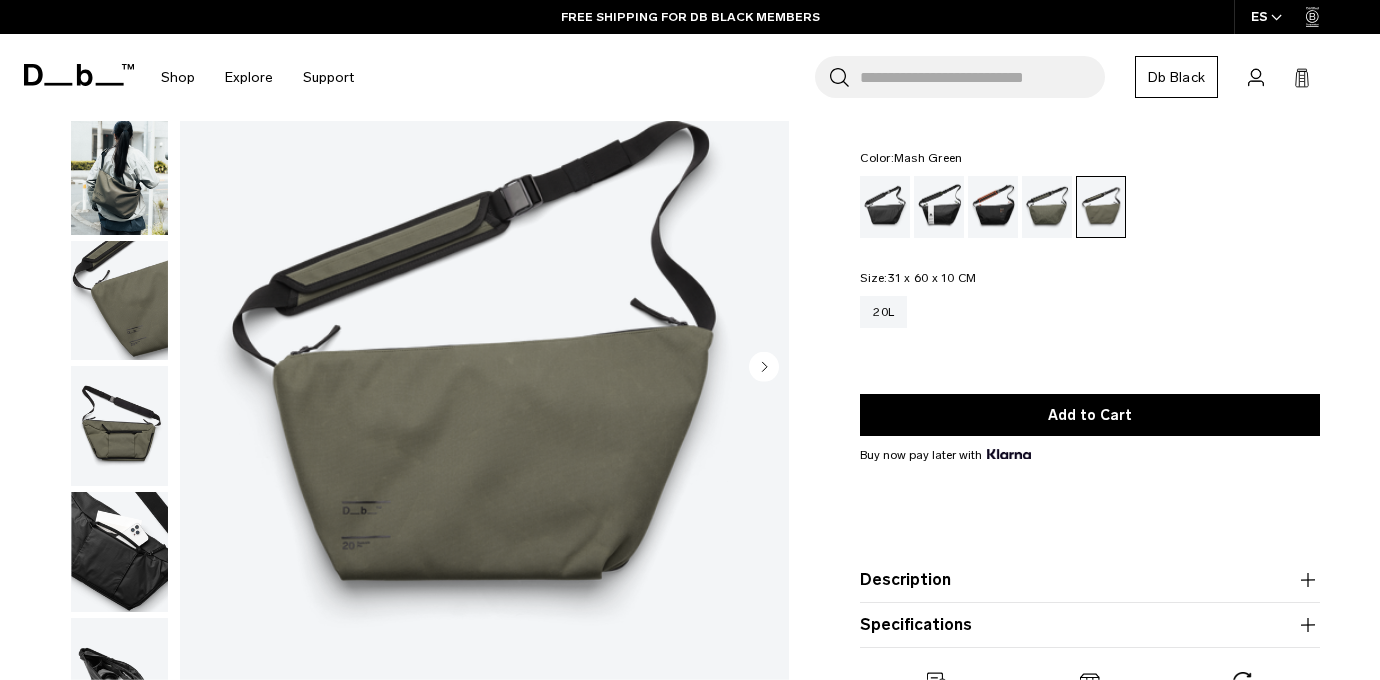 click 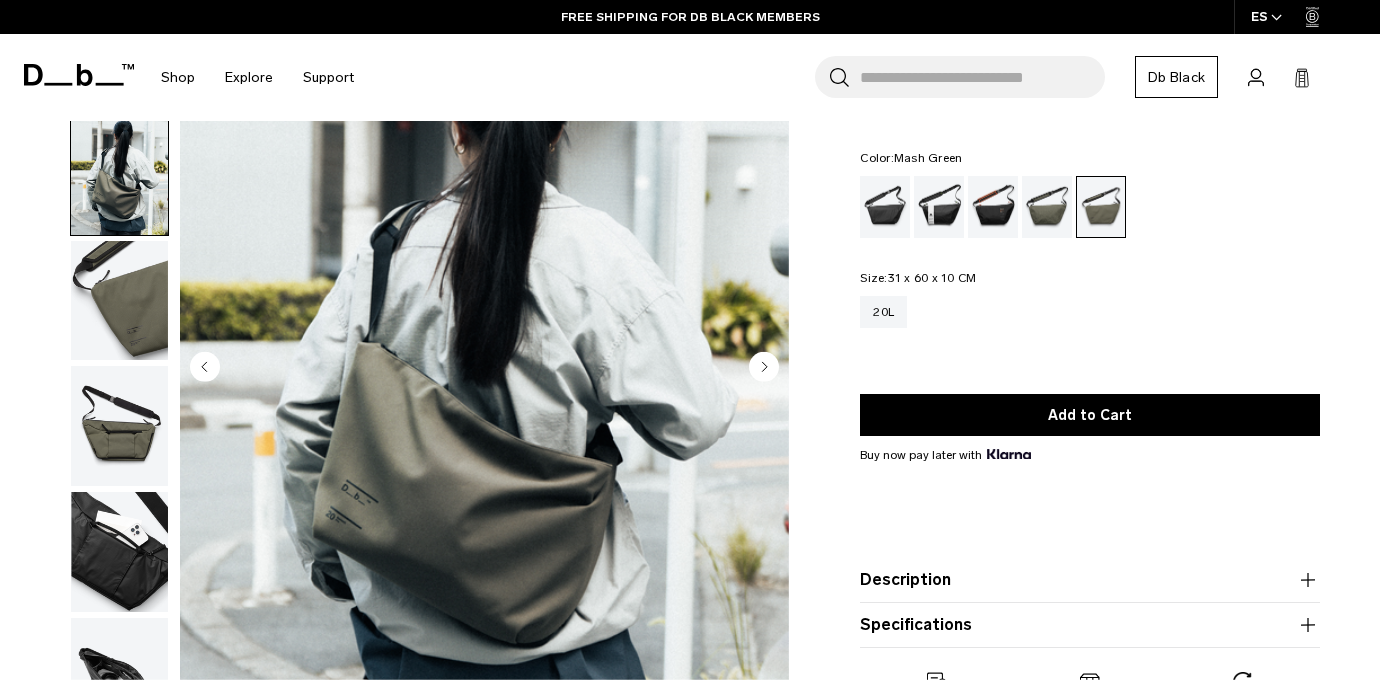 click 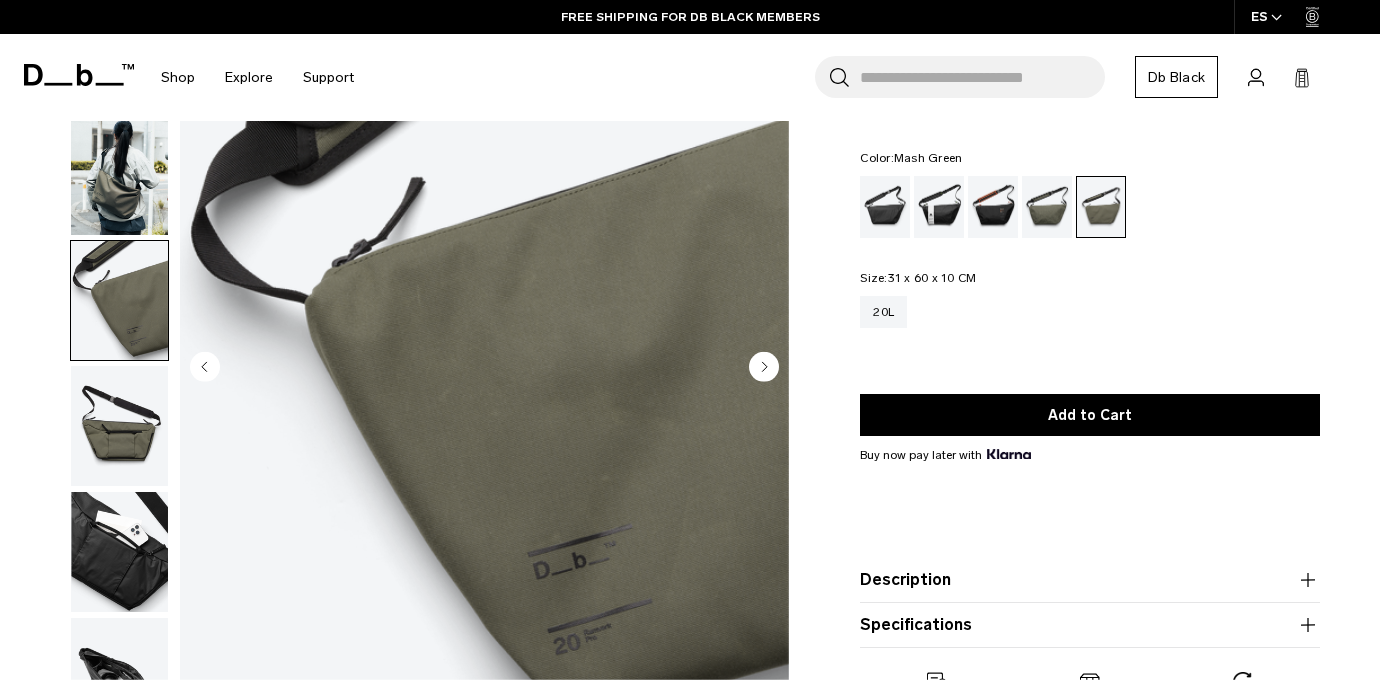 click 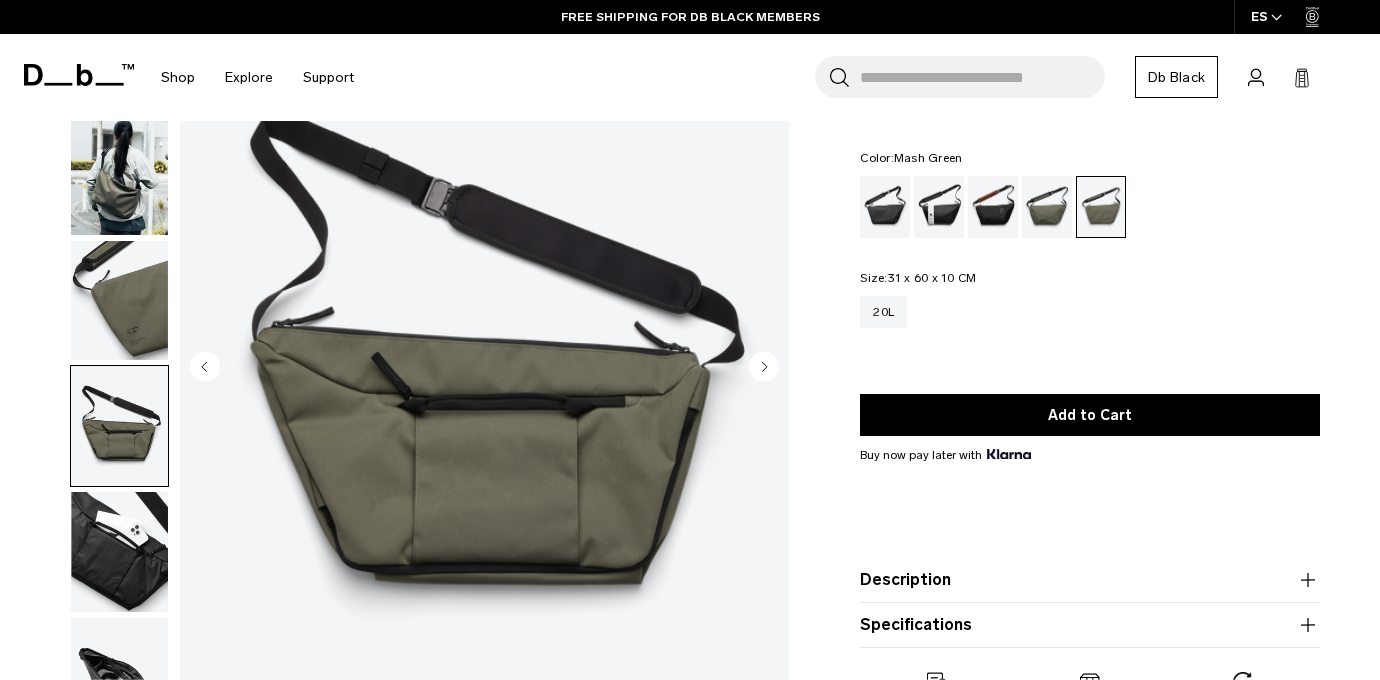 click 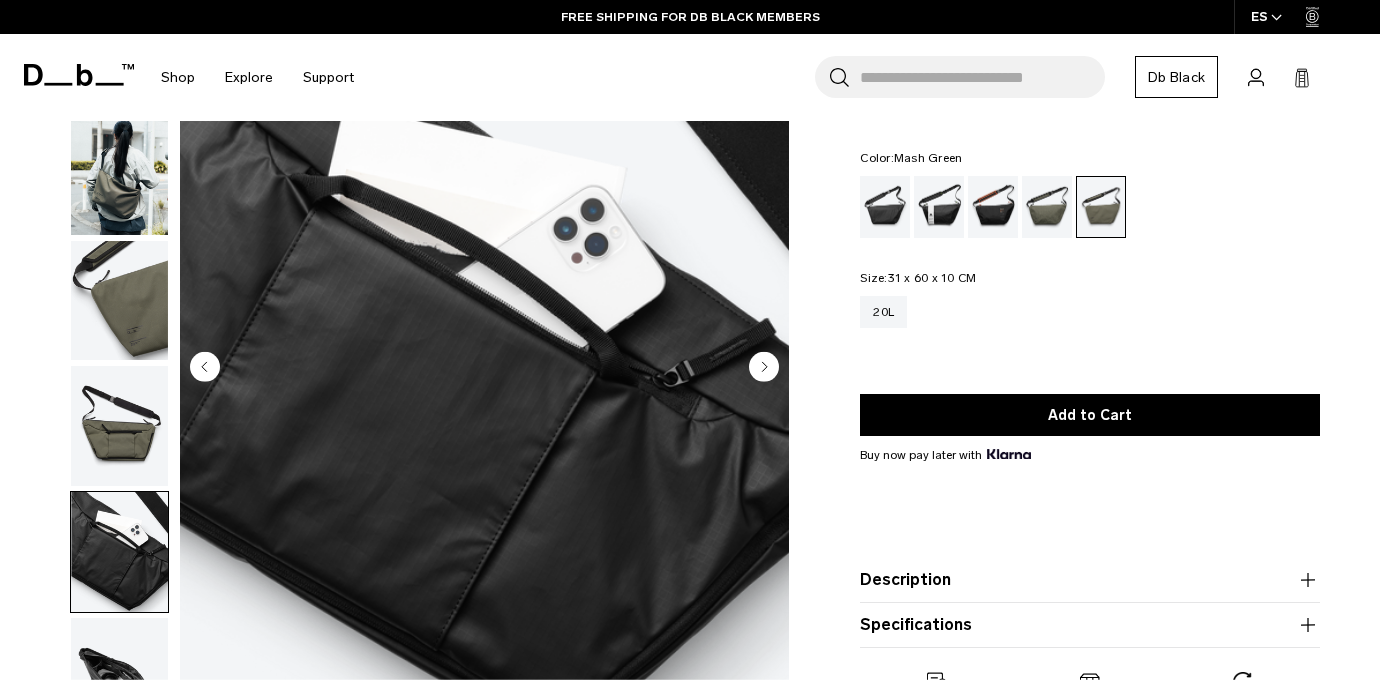 click 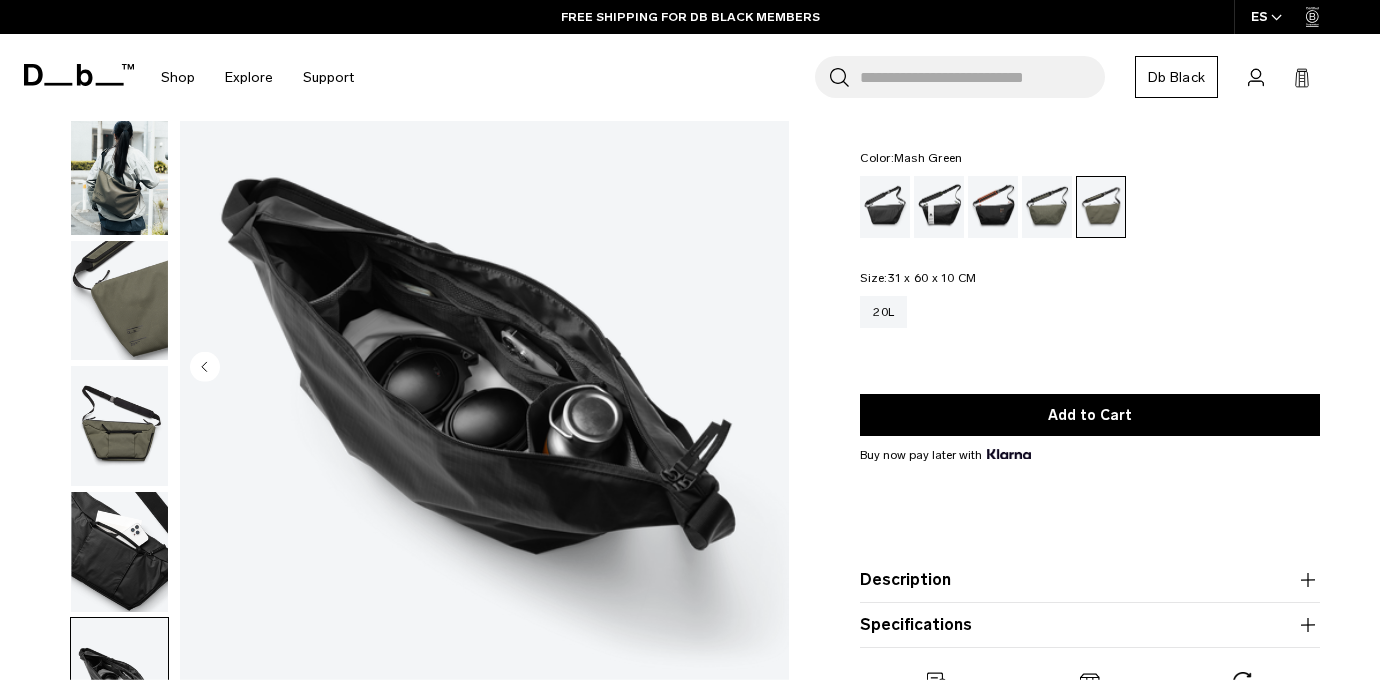 click at bounding box center (484, 368) 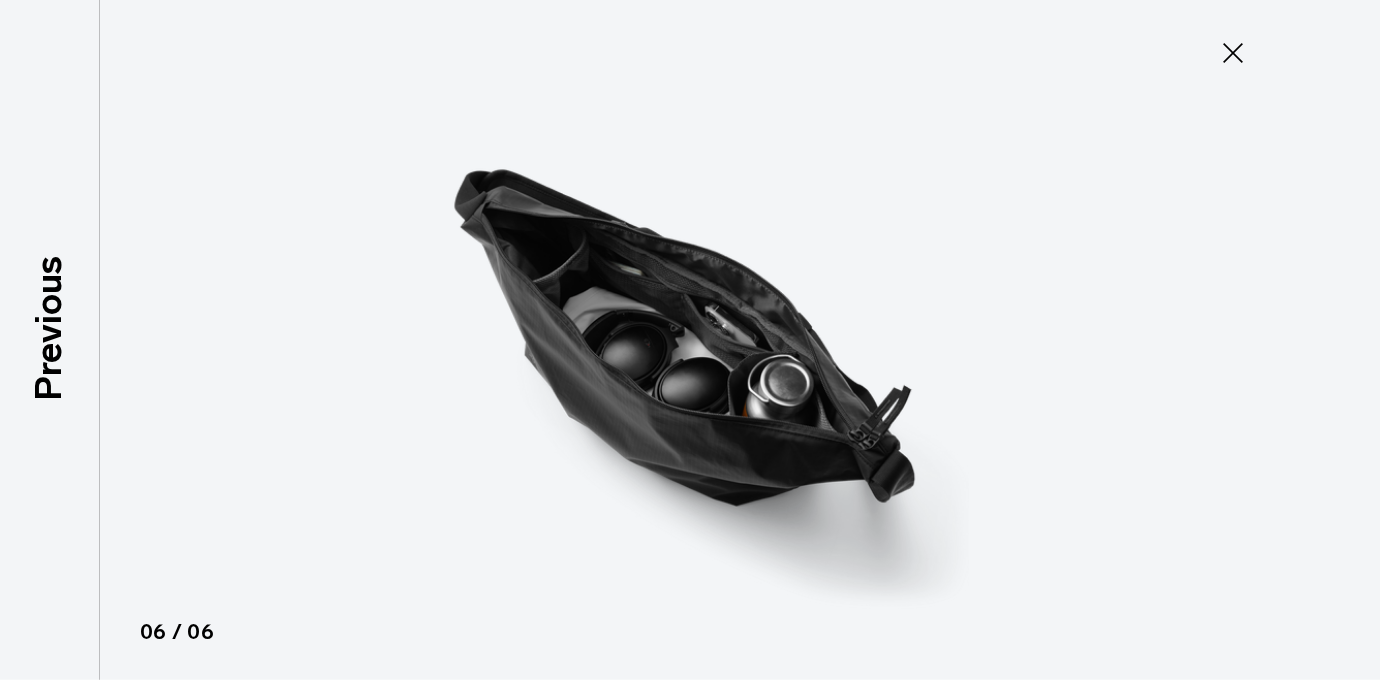 click 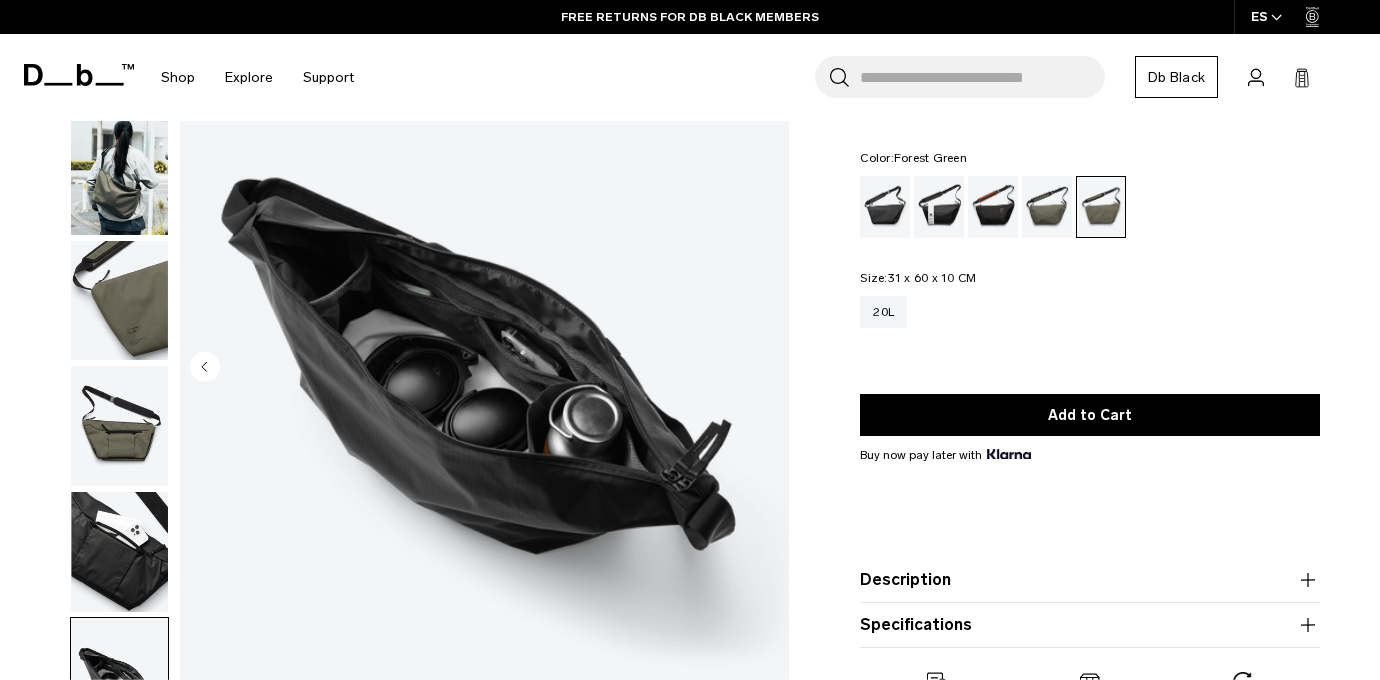 click at bounding box center (1047, 207) 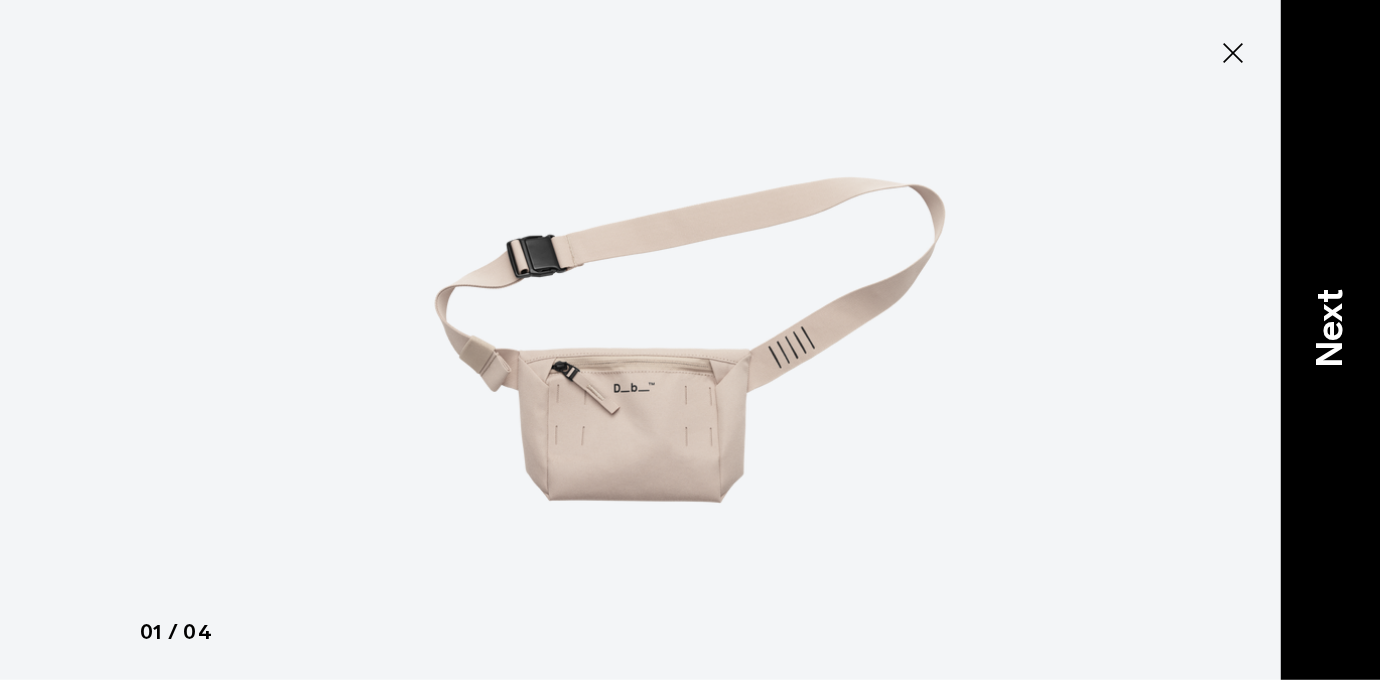 click on "Next" at bounding box center [1330, 340] 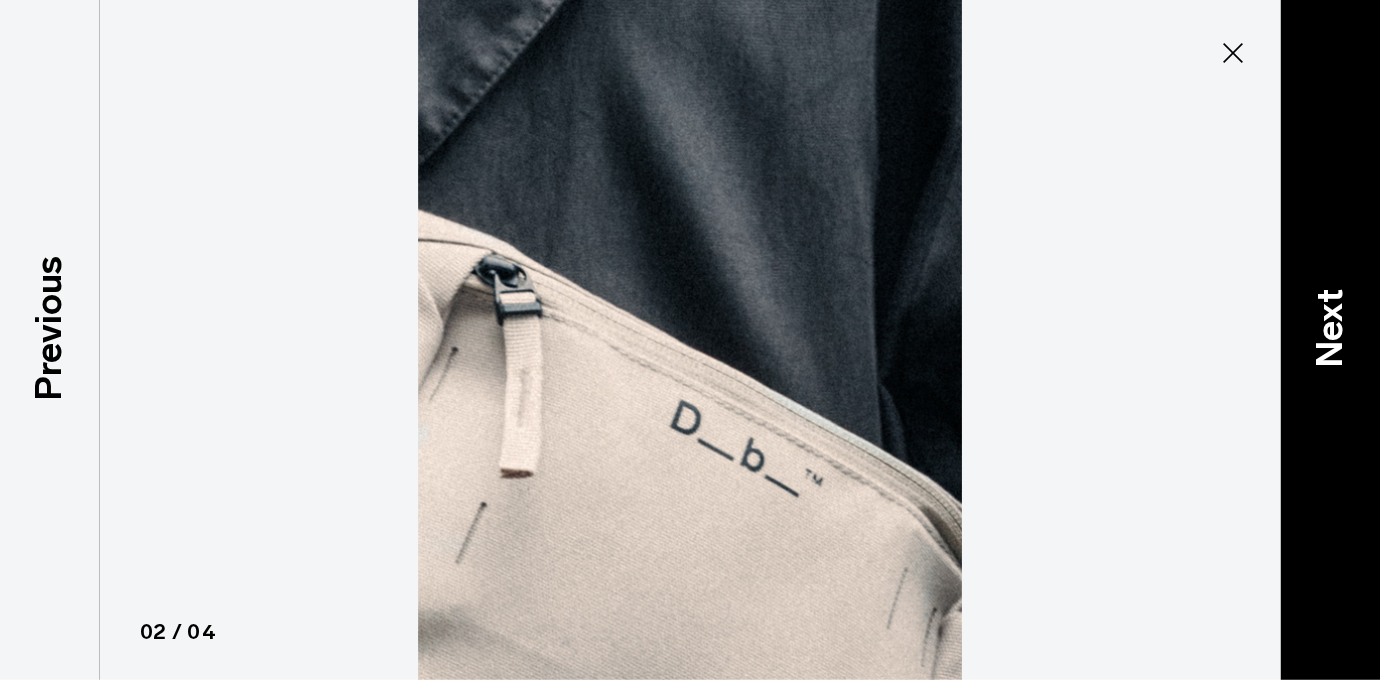 scroll, scrollTop: 108, scrollLeft: 0, axis: vertical 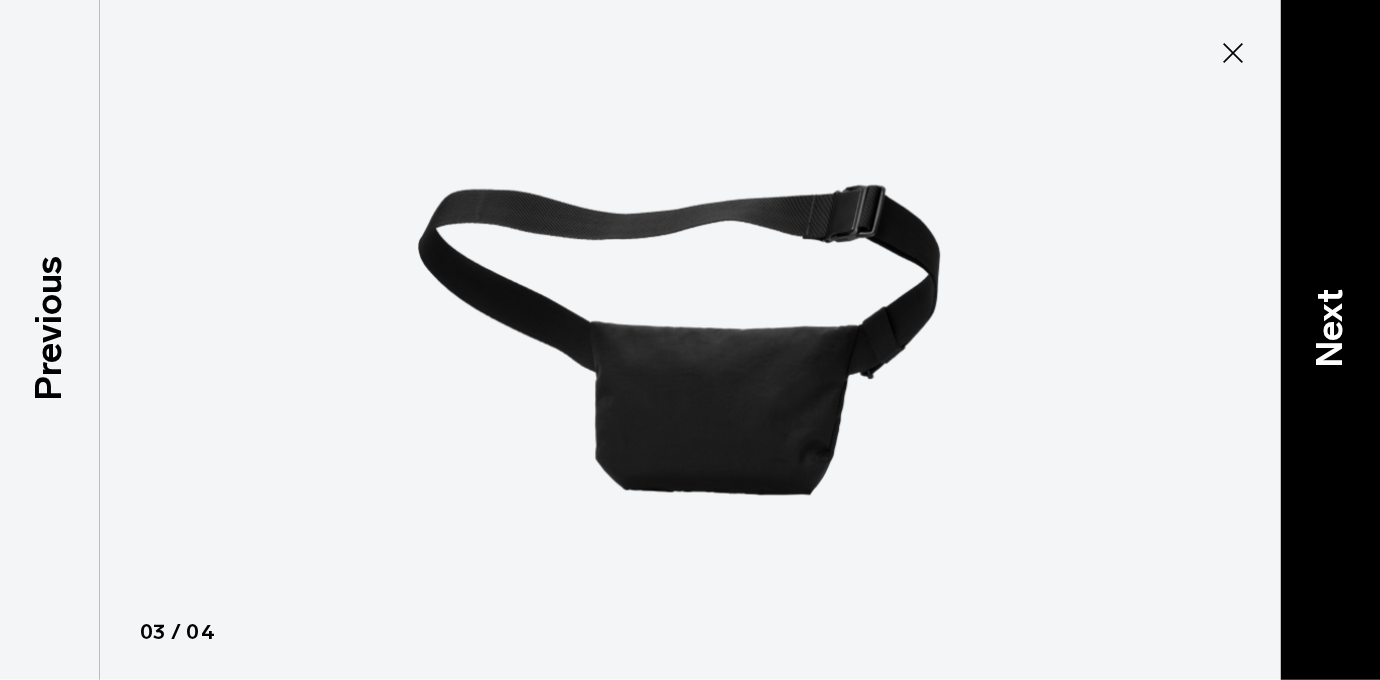 click on "Next" at bounding box center (1330, 340) 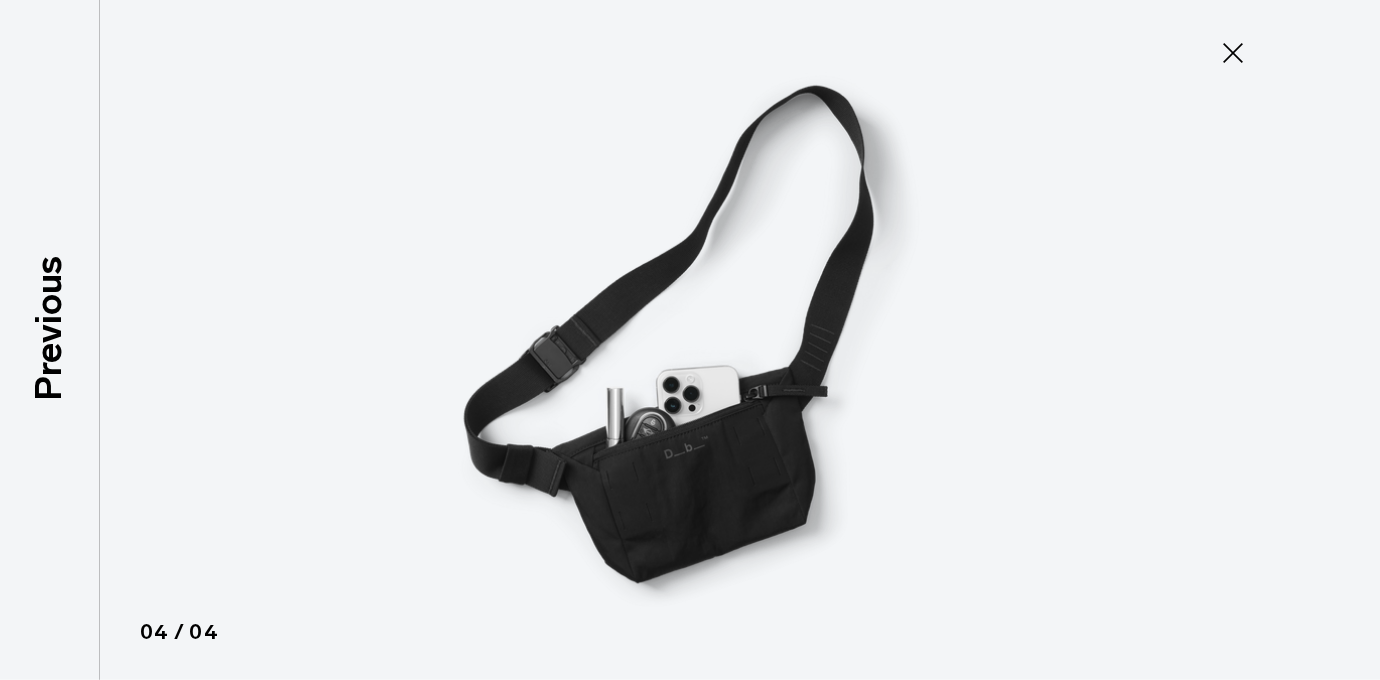 click at bounding box center (690, 340) 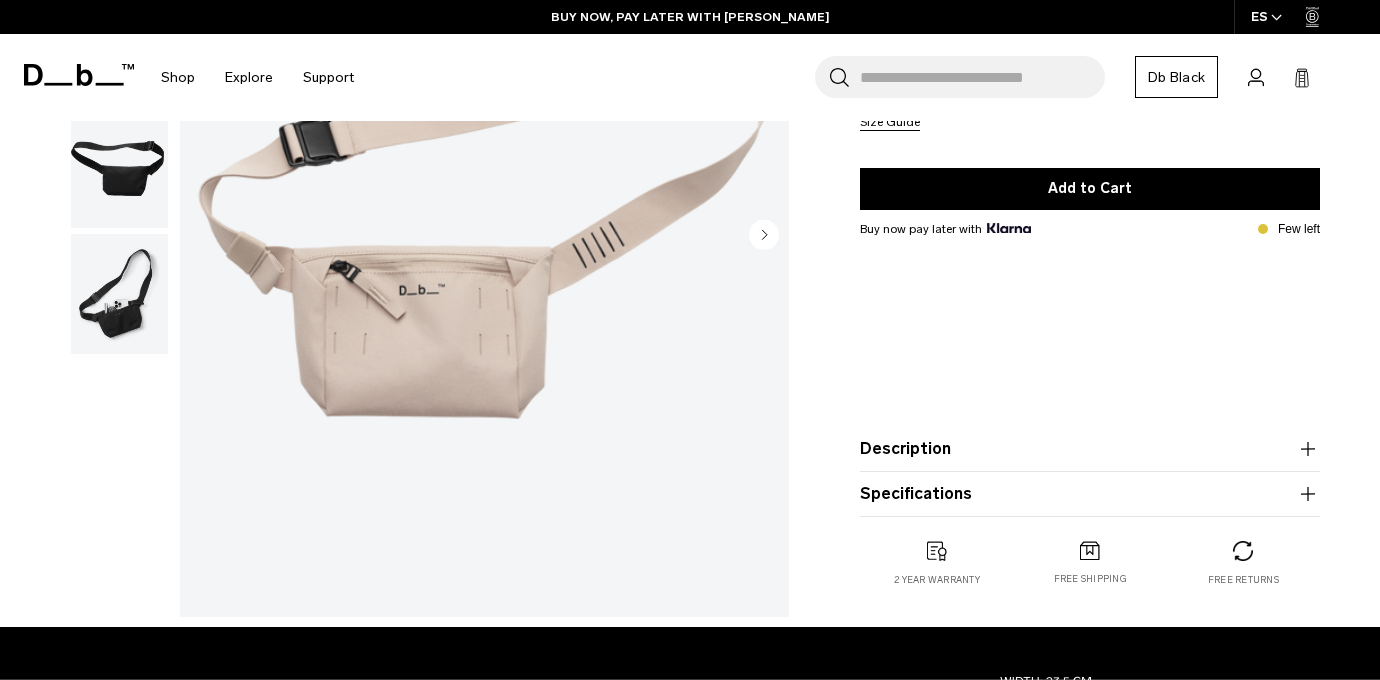 scroll, scrollTop: 326, scrollLeft: 0, axis: vertical 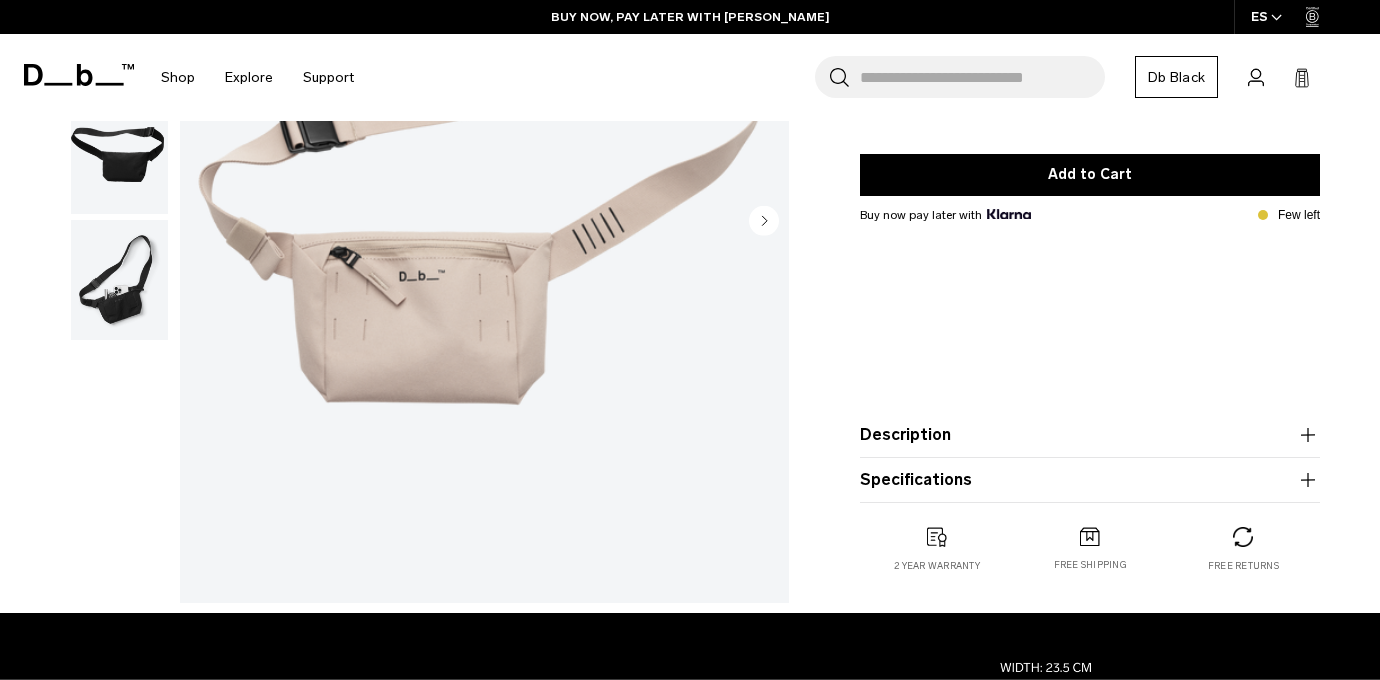 click on "Description" at bounding box center [1090, 435] 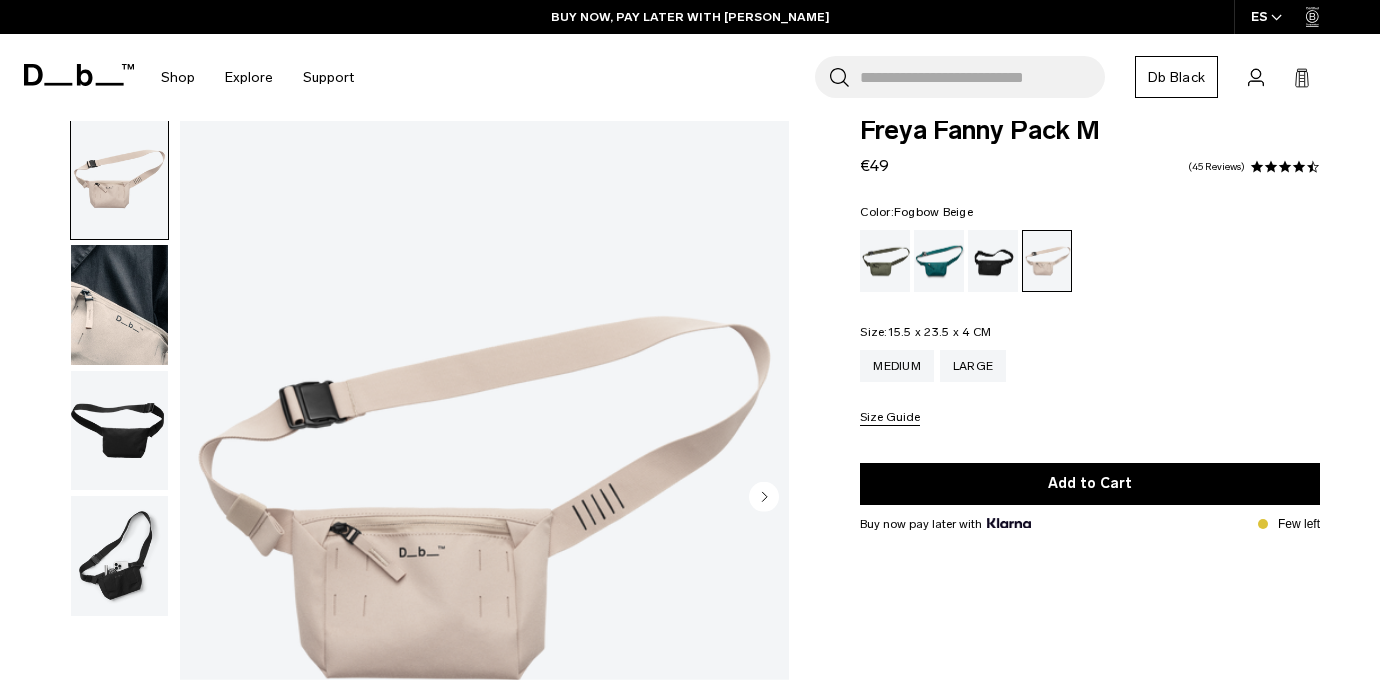scroll, scrollTop: 0, scrollLeft: 0, axis: both 